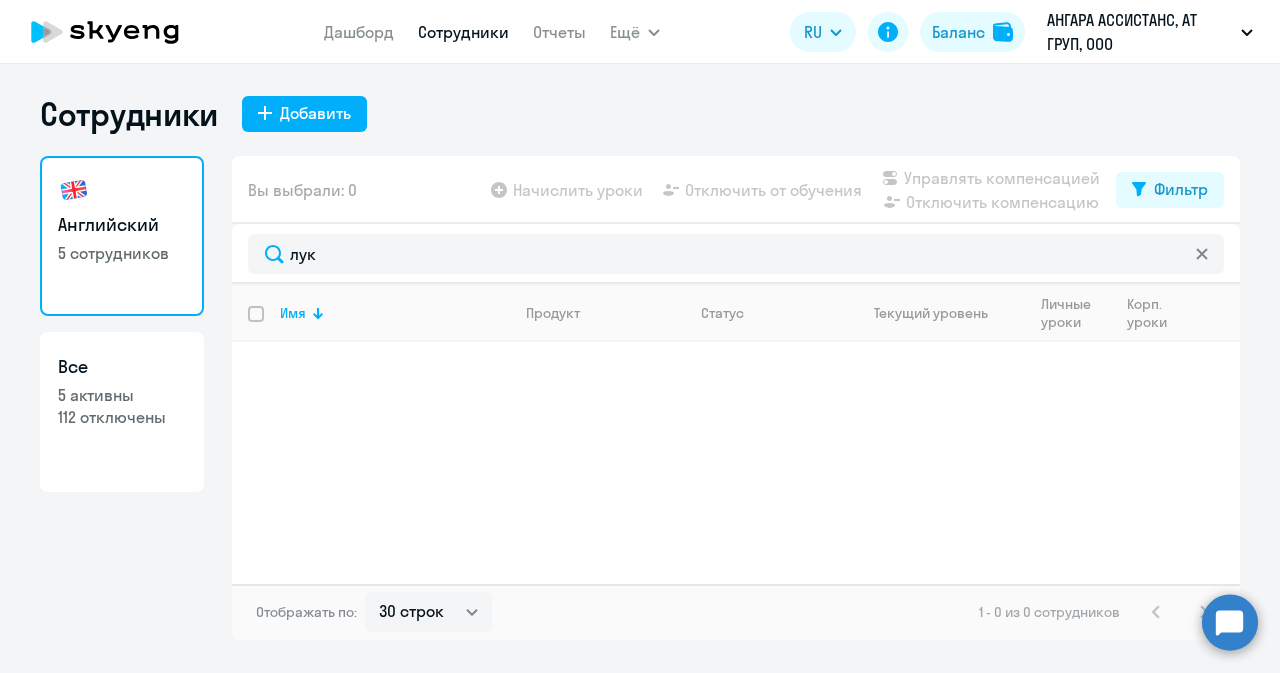 select on "30" 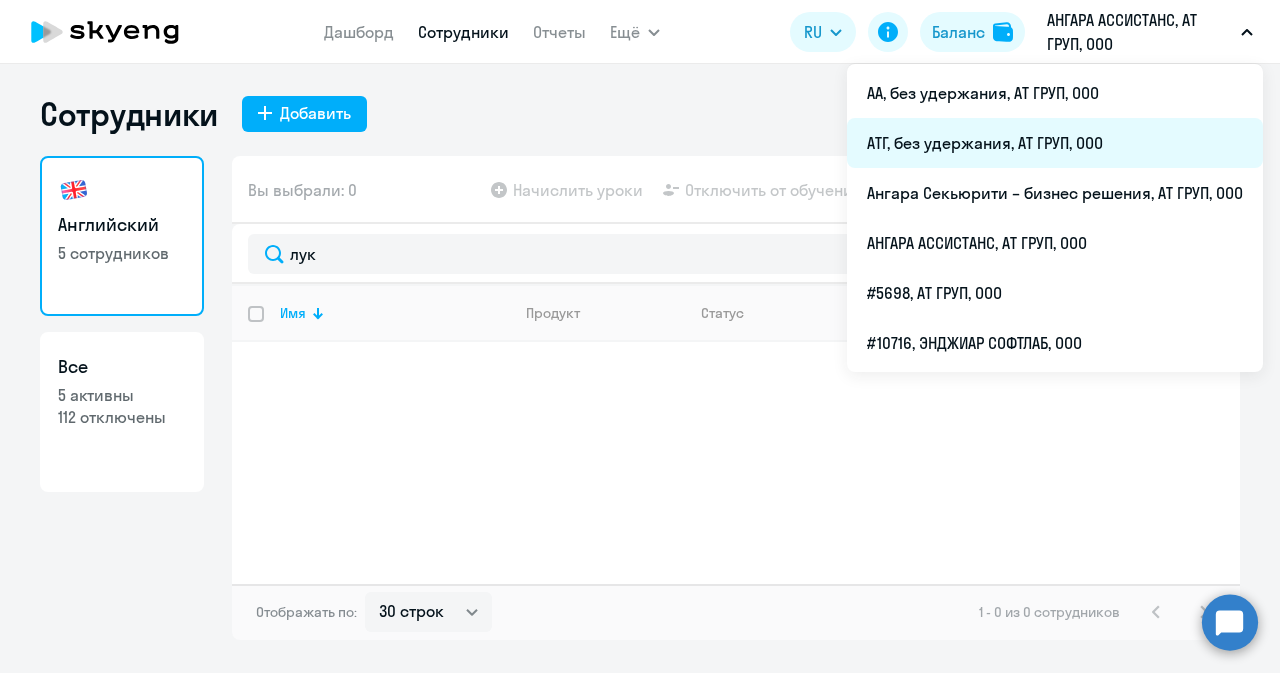 click on "АТГ, без удержания, АТ ГРУП, ООО" at bounding box center (1055, 143) 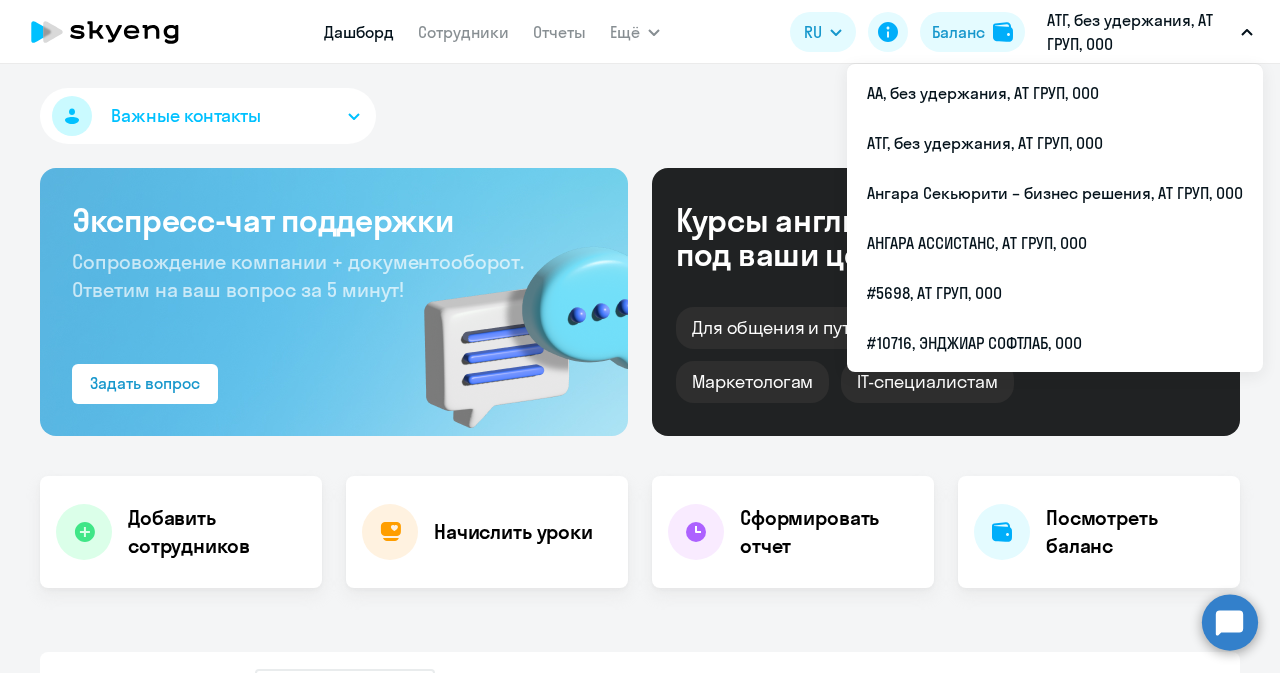 click on "АТГ, без удержания, АТ ГРУП, ООО" at bounding box center [1140, 32] 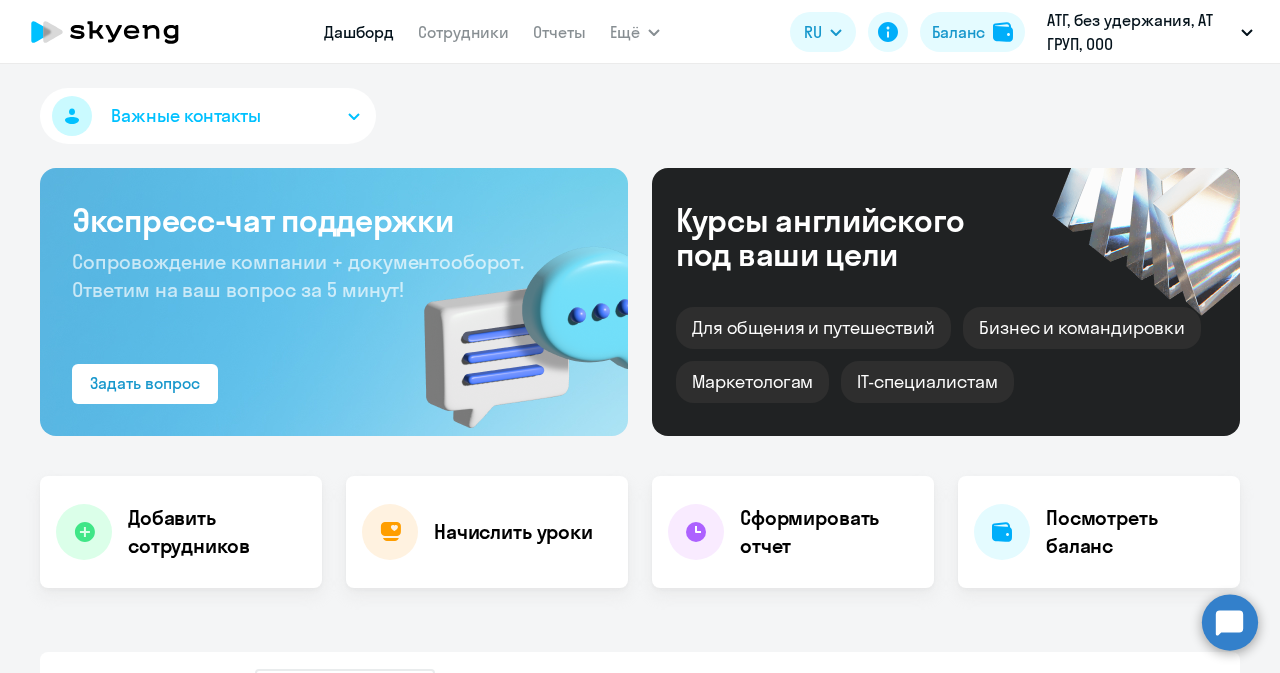 click on "АТГ, без удержания, АТ ГРУП, ООО" at bounding box center (1140, 32) 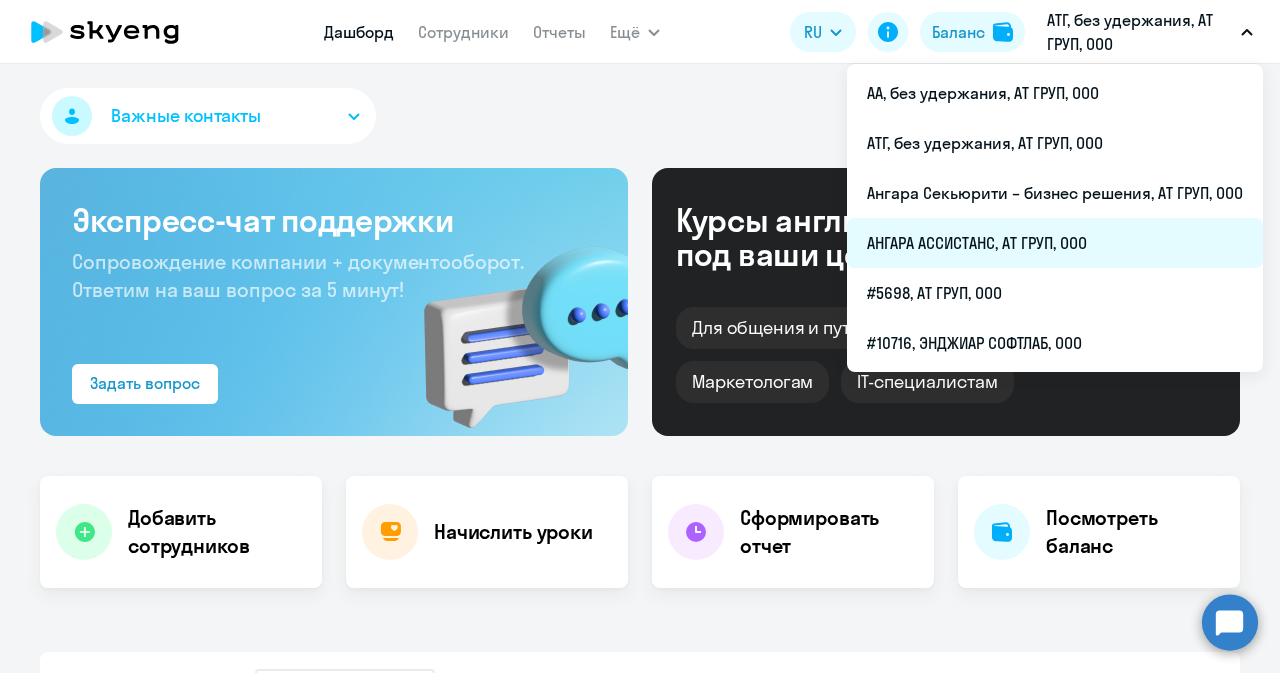 click on "АНГАРА АССИСТАНС, АТ ГРУП, ООО" at bounding box center [1055, 243] 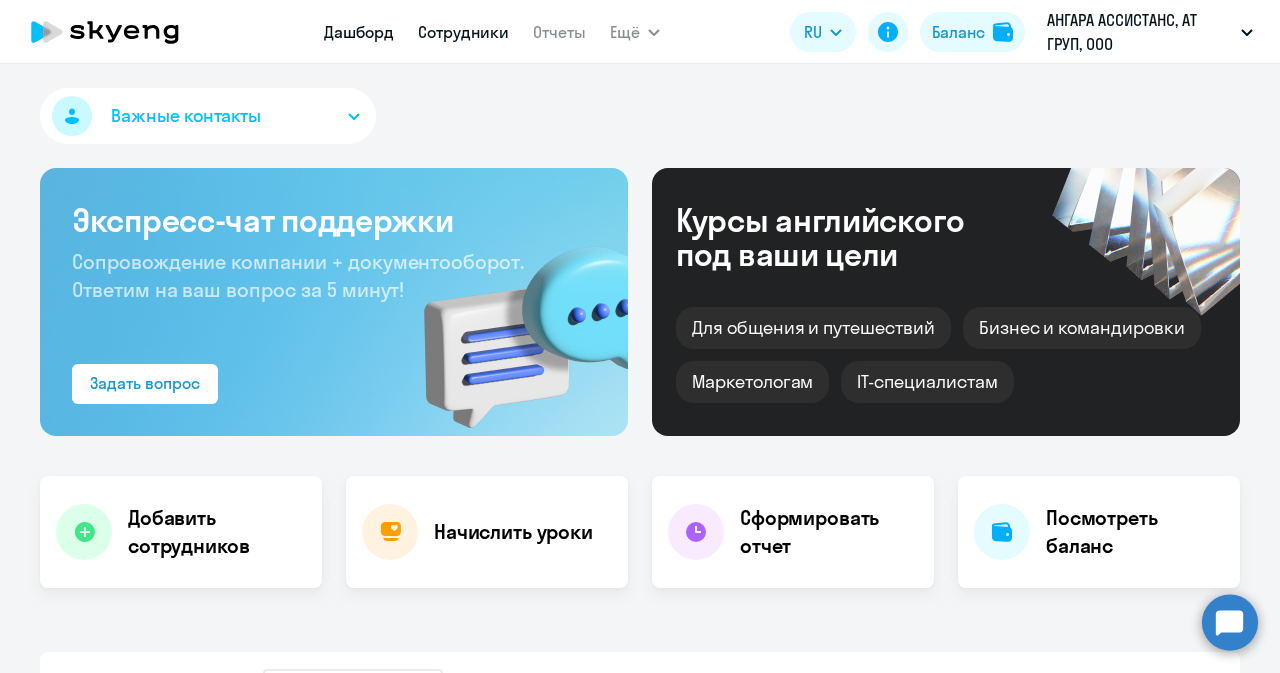 click on "Сотрудники" at bounding box center [463, 32] 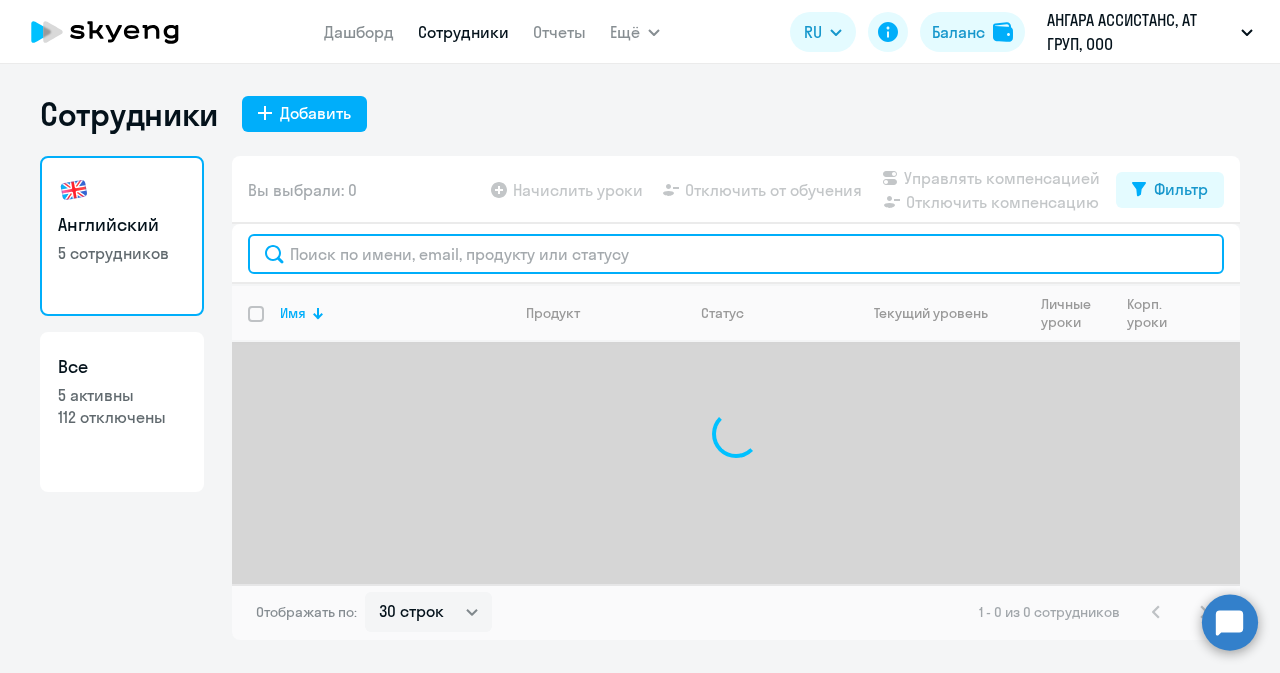 click 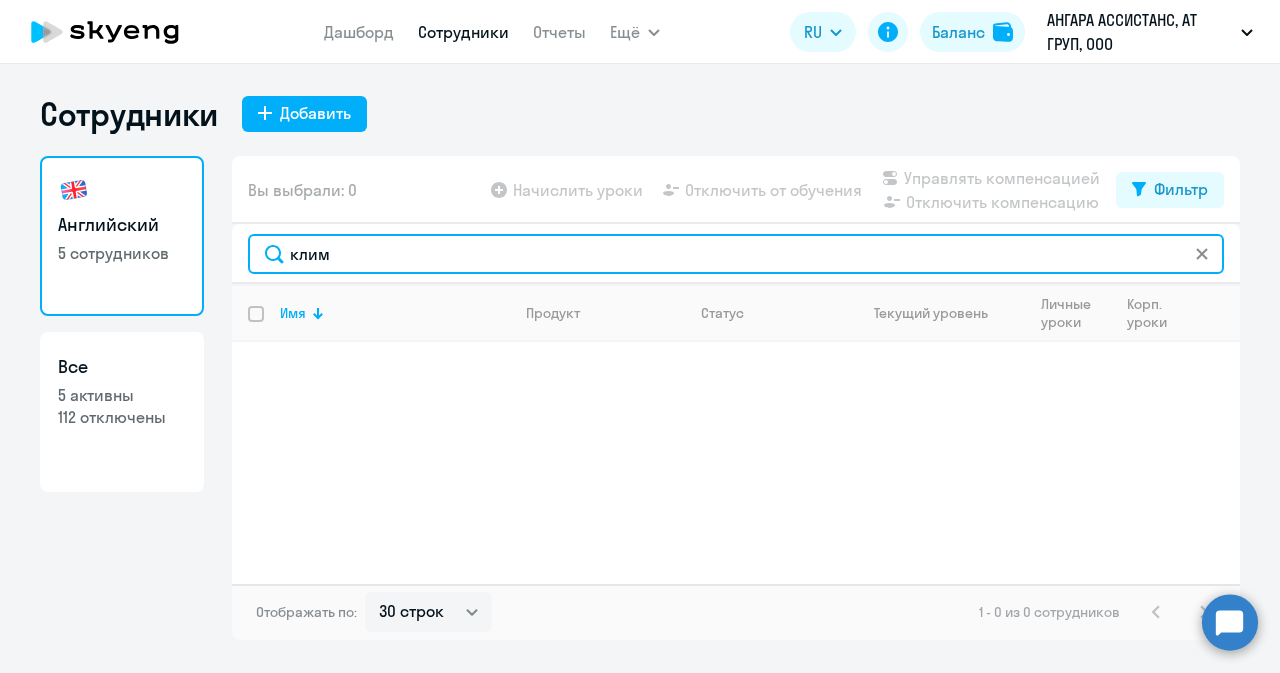 drag, startPoint x: 341, startPoint y: 257, endPoint x: 158, endPoint y: 225, distance: 185.77675 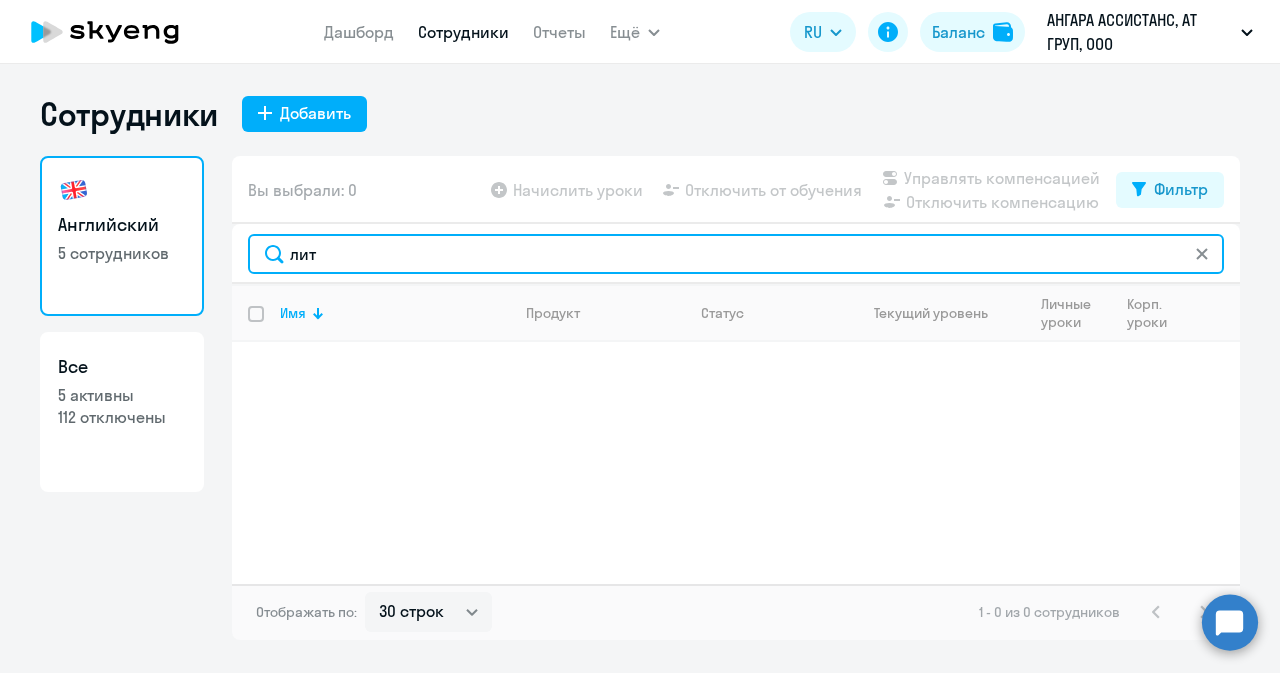 drag, startPoint x: 331, startPoint y: 253, endPoint x: 155, endPoint y: 259, distance: 176.10225 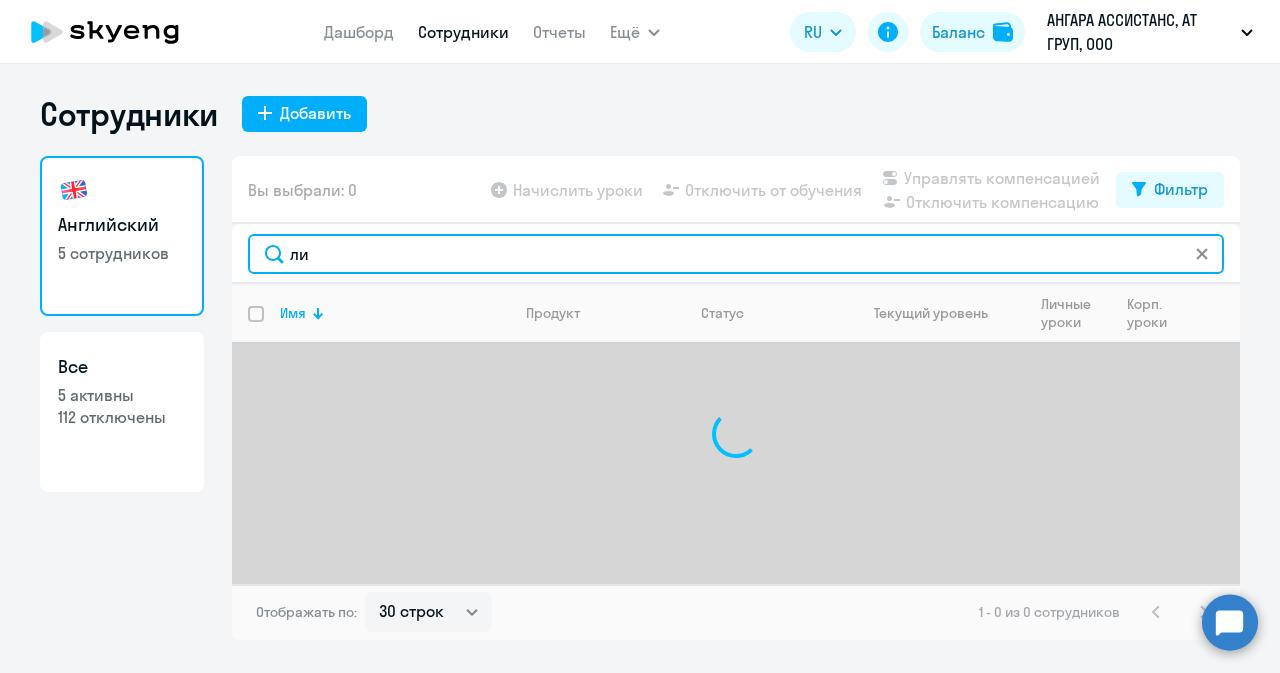 type on "лит" 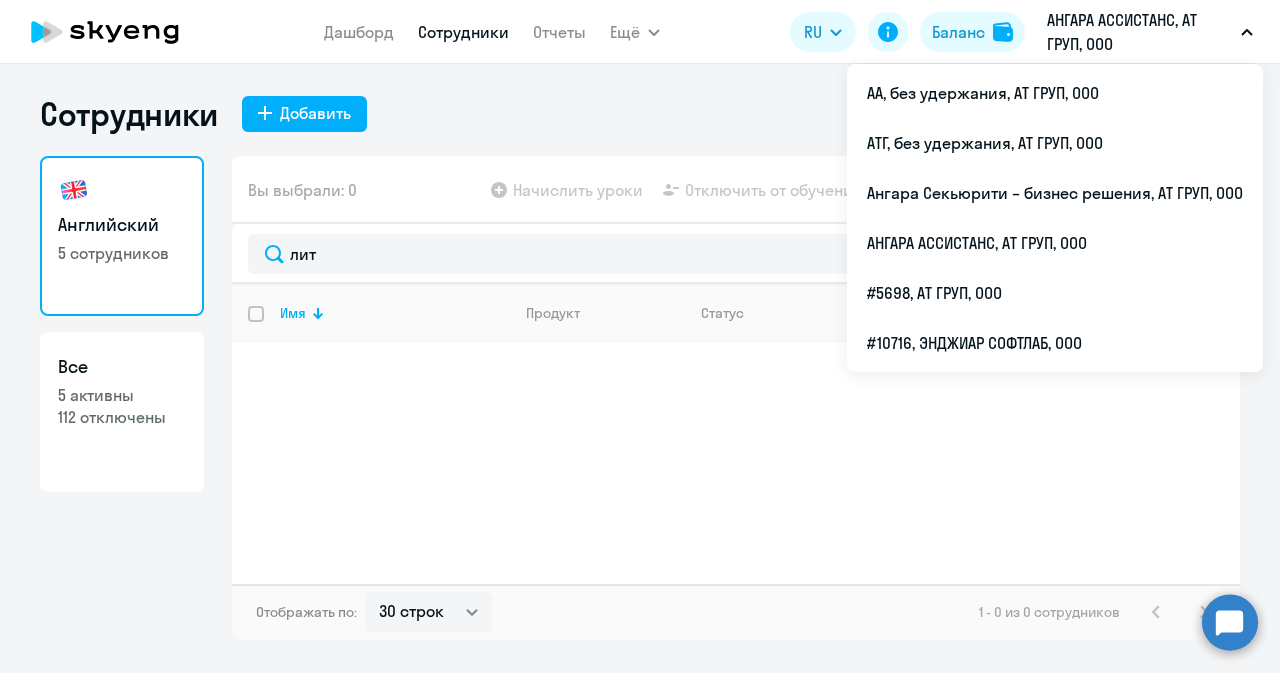 click on "АНГАРА АССИСТАНС, АТ ГРУП, ООО" at bounding box center [1140, 32] 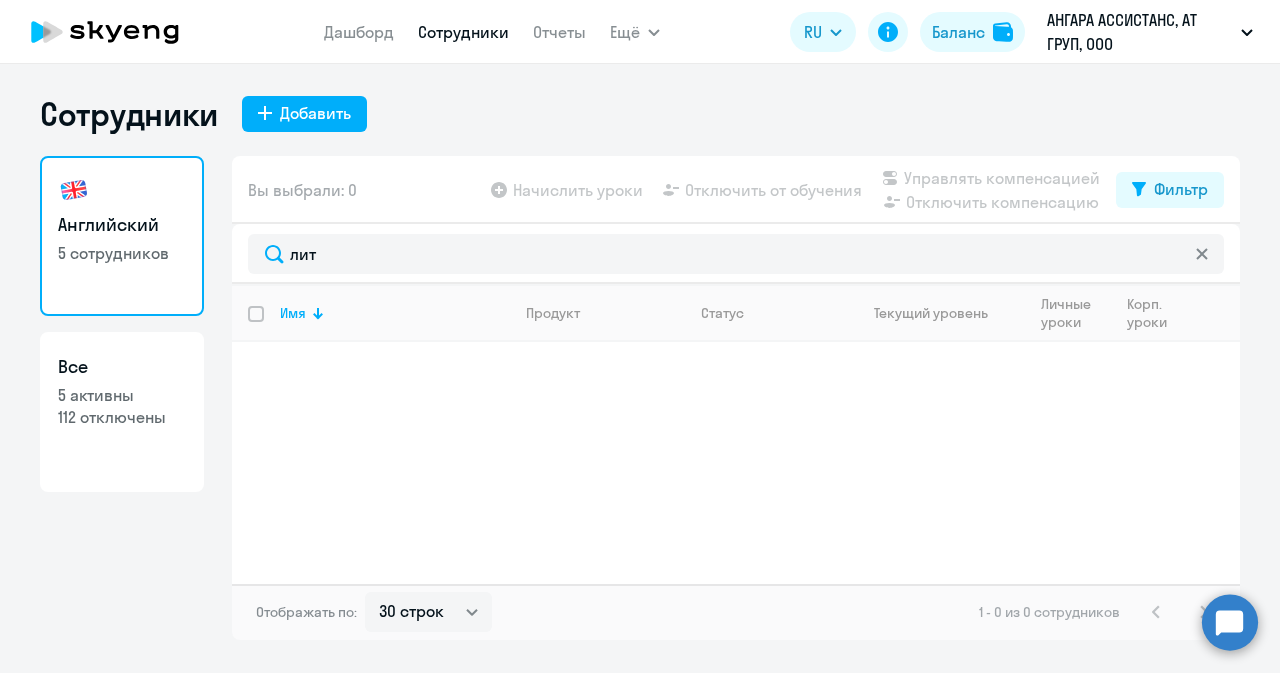 click on "АНГАРА АССИСТАНС, АТ ГРУП, ООО" at bounding box center [1140, 32] 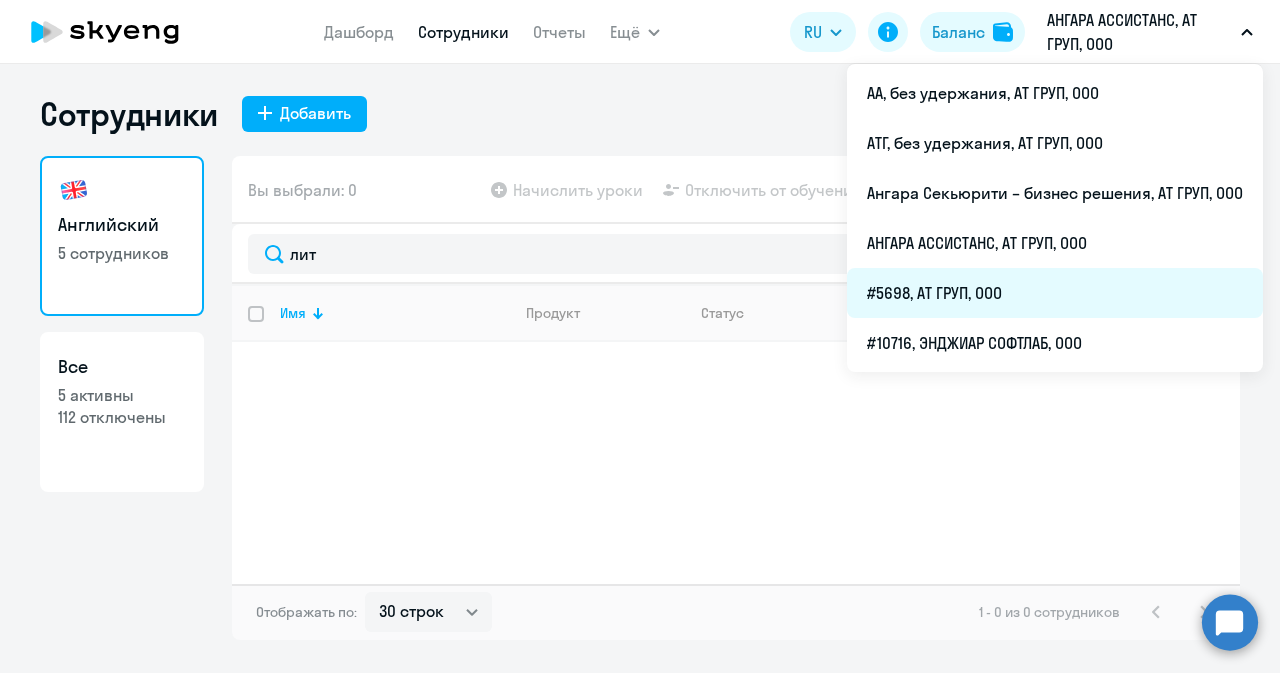 click on "#5698, АТ ГРУП, ООО" at bounding box center (1055, 293) 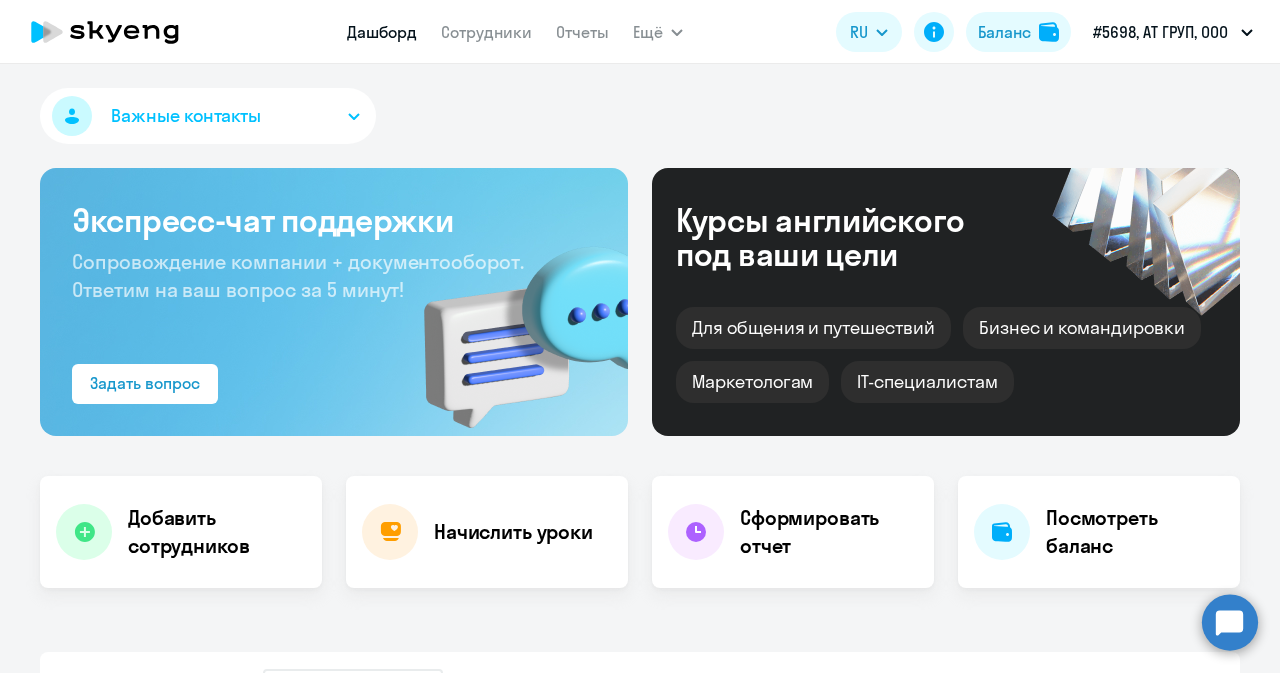 select on "30" 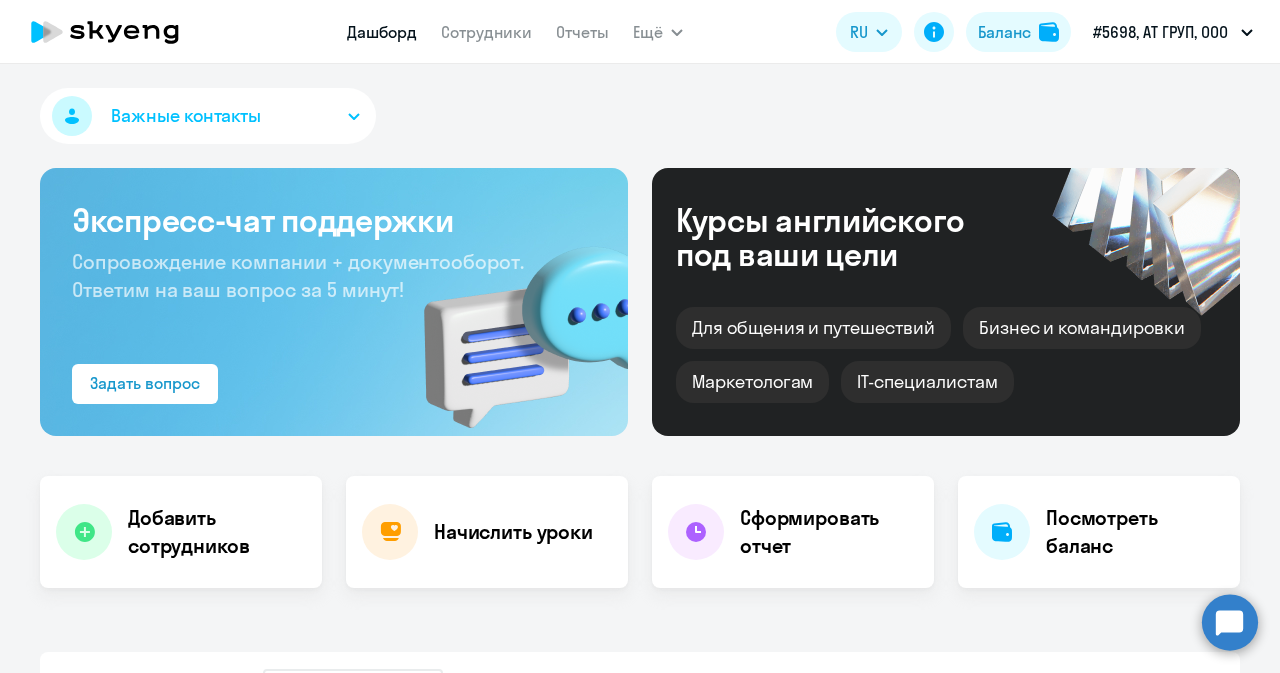 click on "Дашборд
Сотрудники
Отчеты" 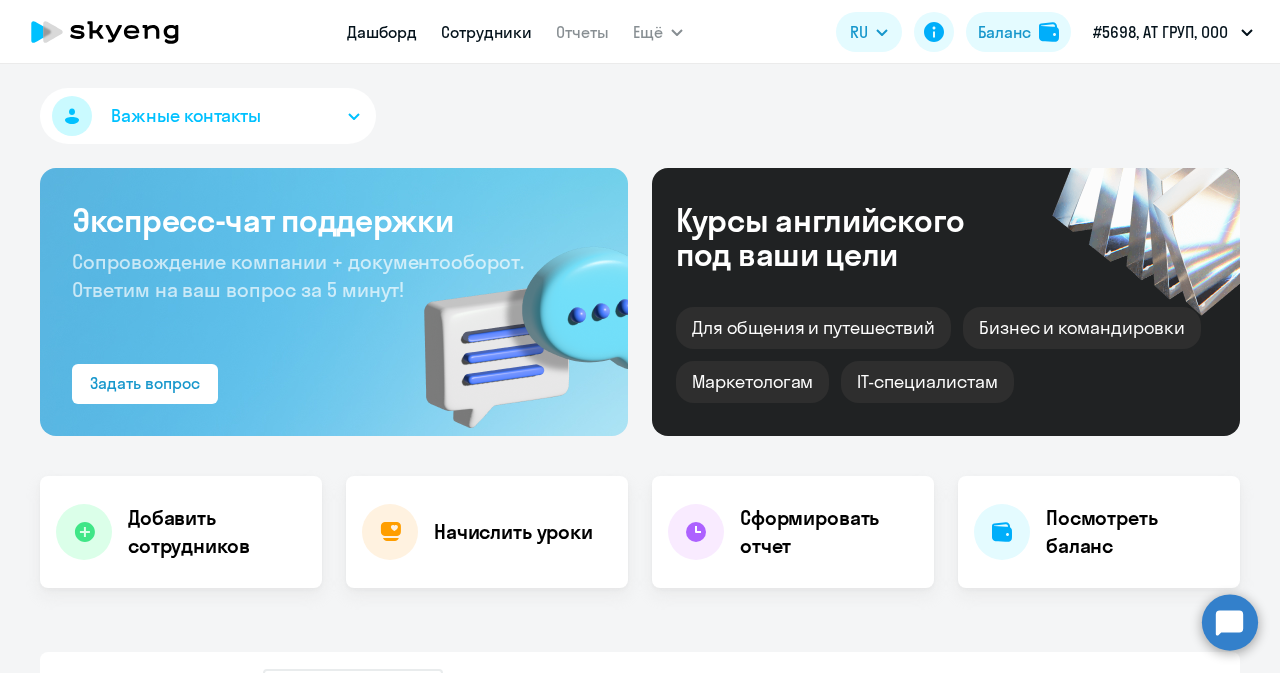 click on "Сотрудники" at bounding box center [486, 32] 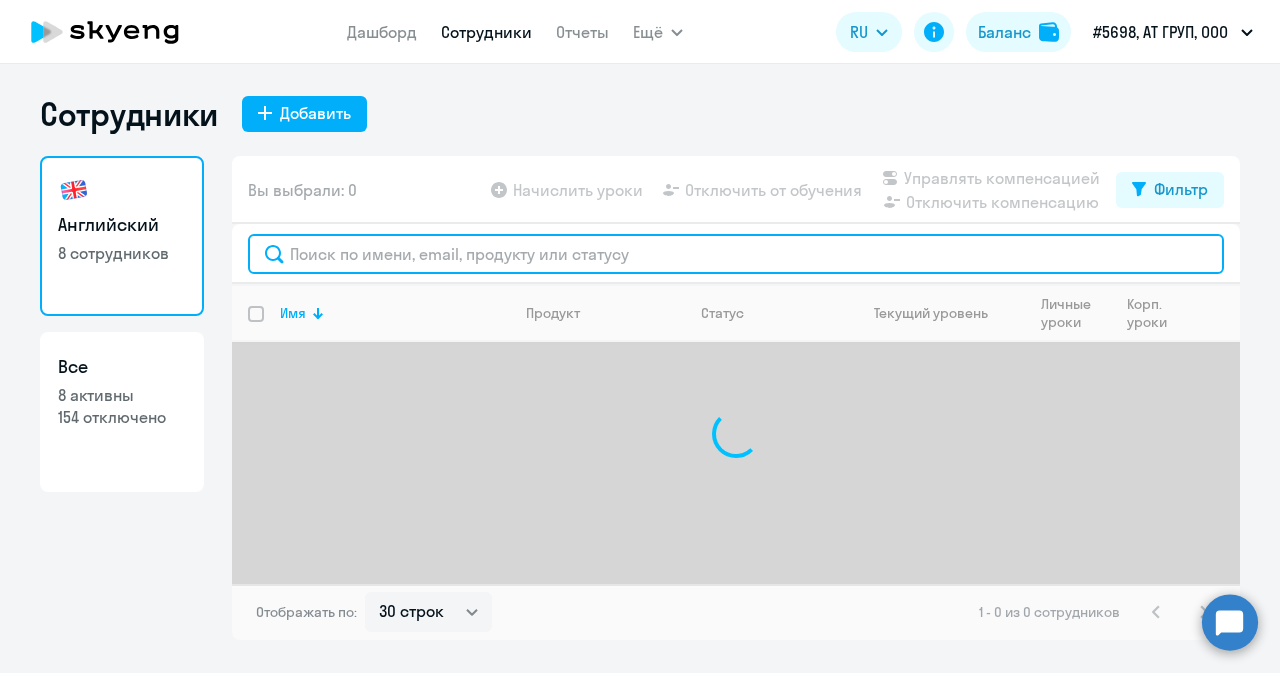 click 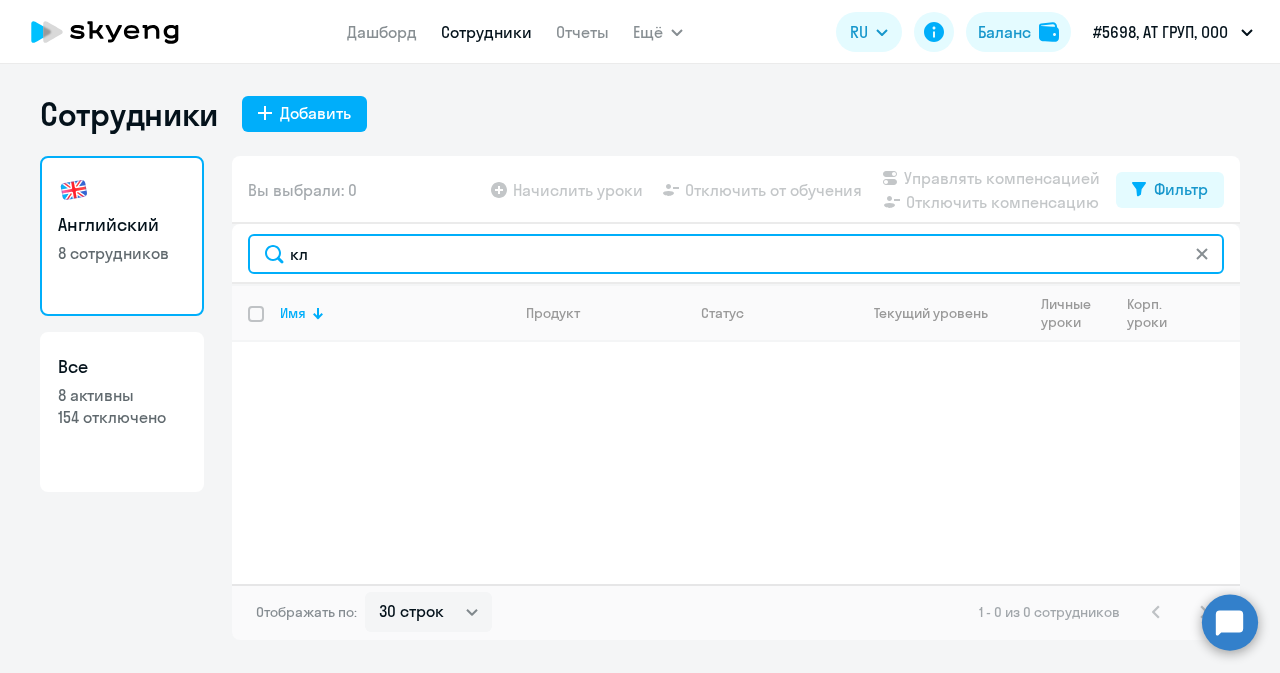 type on "к" 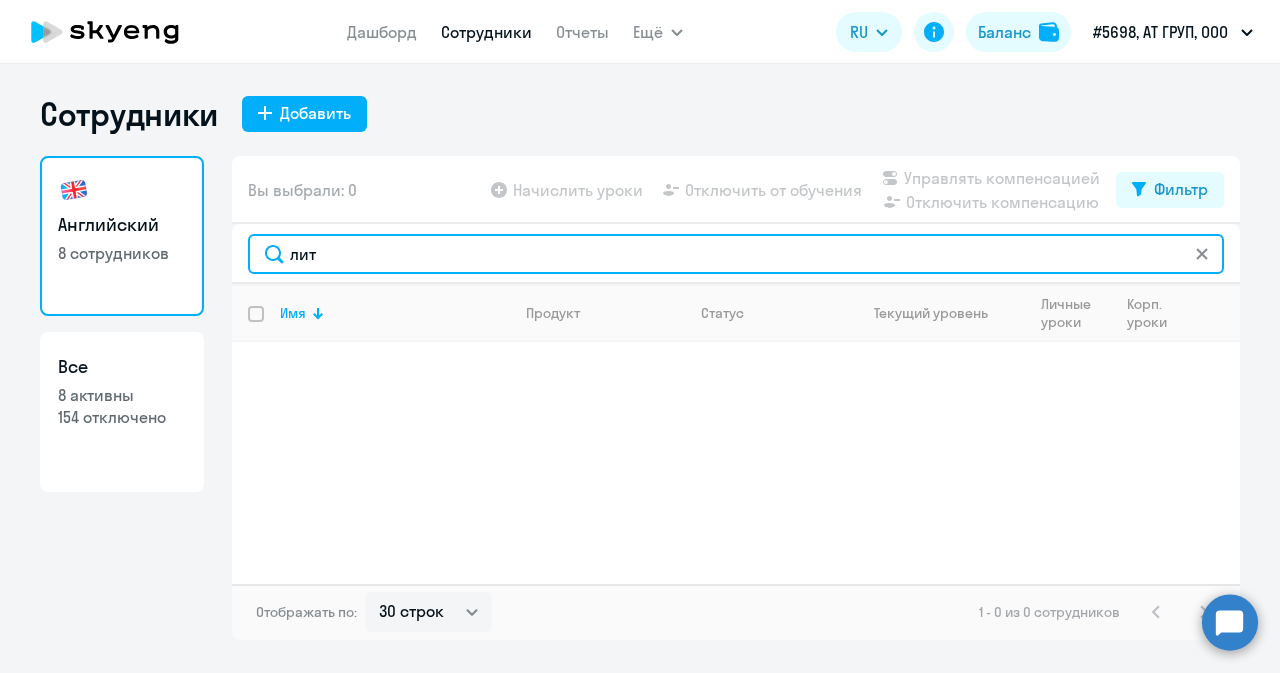 click on "лит" 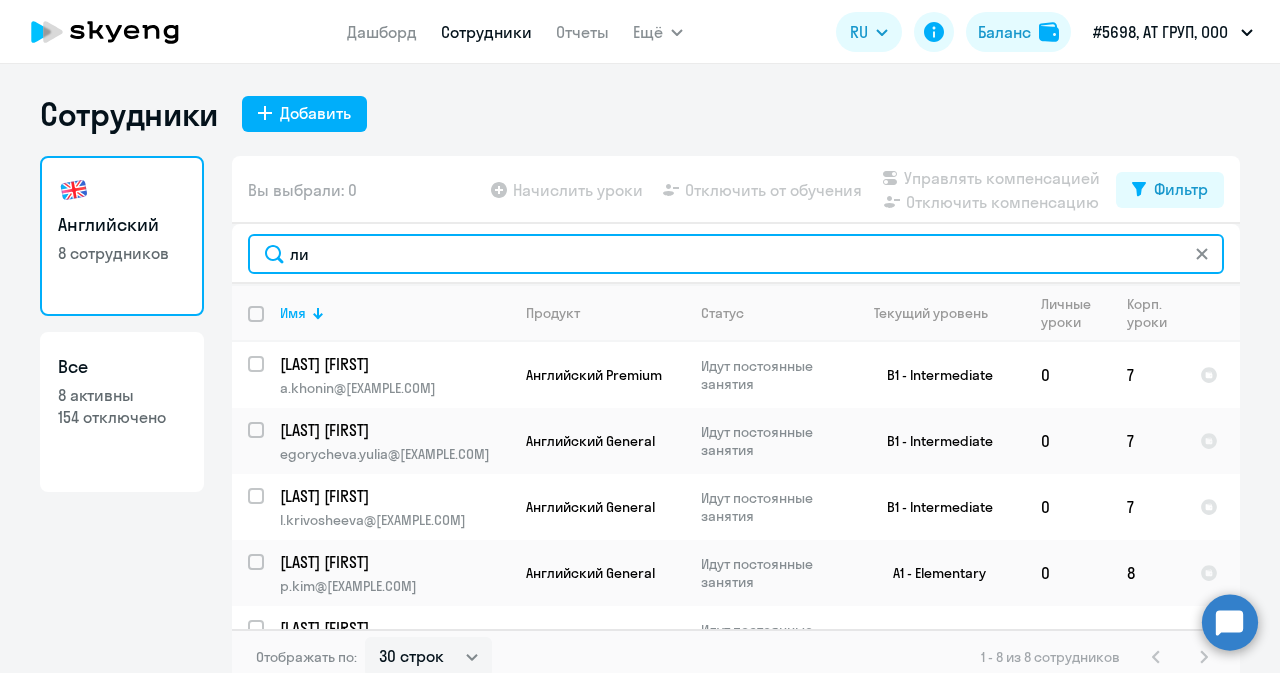 type on "ли" 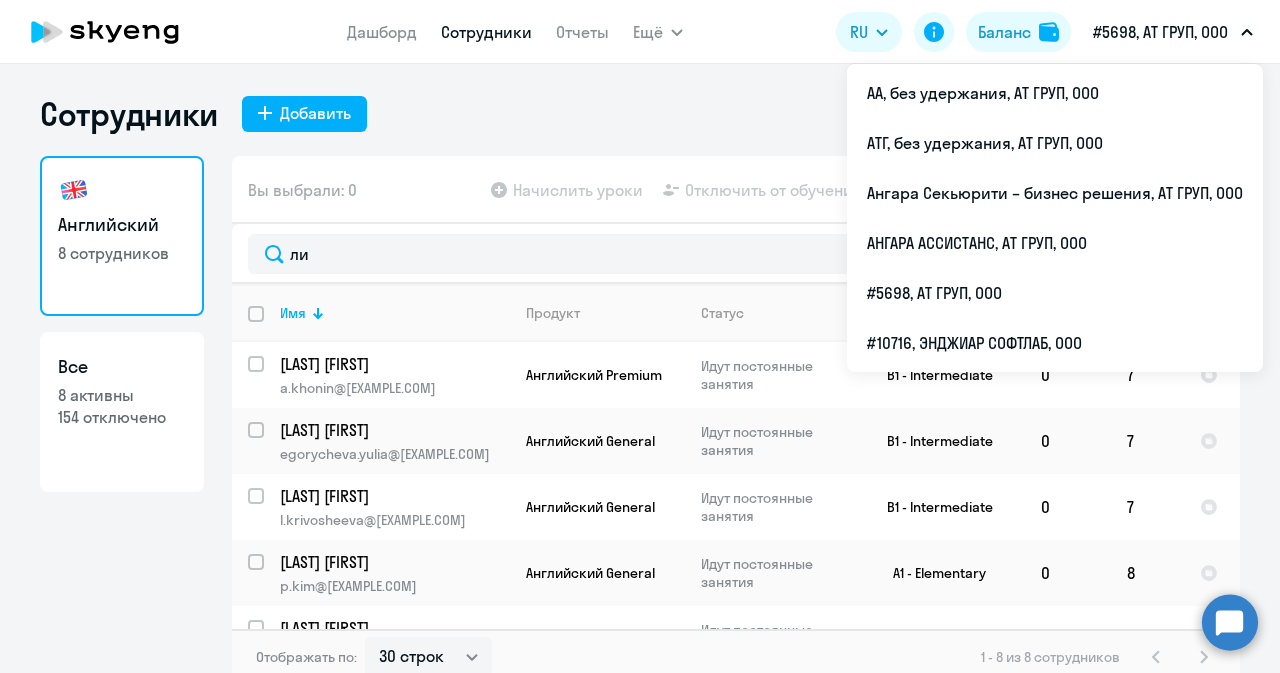 click on "#5698, АТ ГРУП, ООО" at bounding box center [1160, 32] 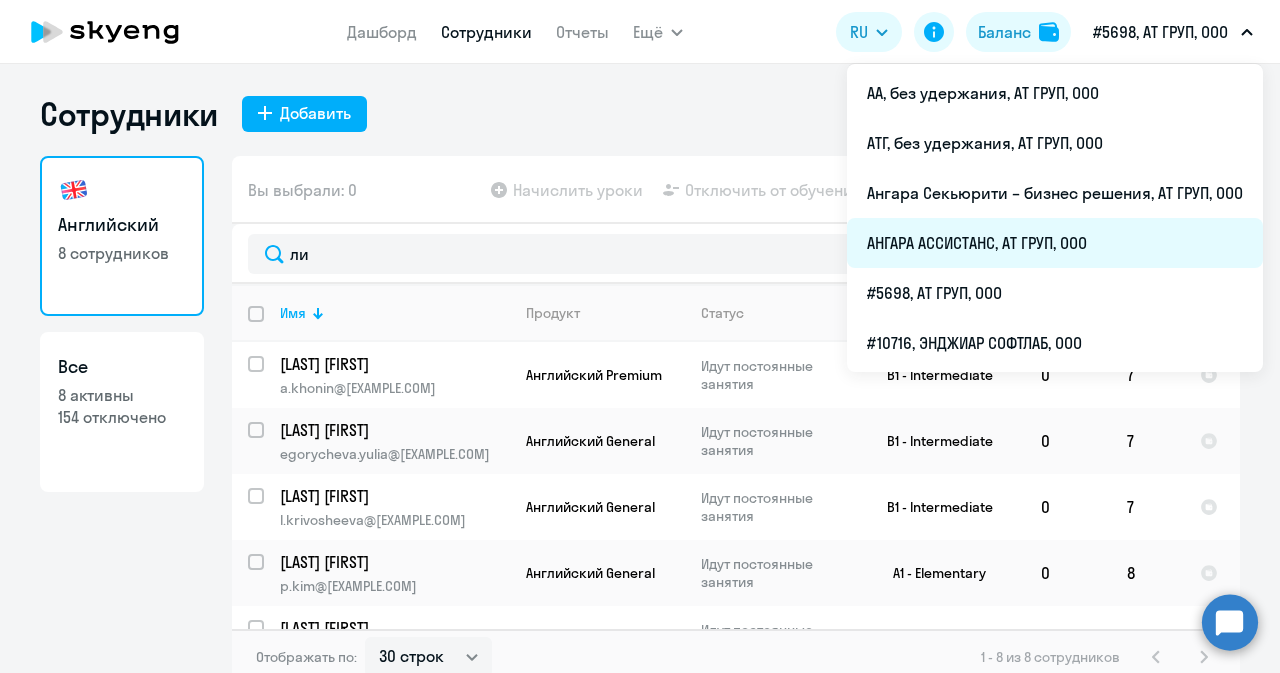 click on "АНГАРА АССИСТАНС, АТ ГРУП, ООО" at bounding box center (1055, 243) 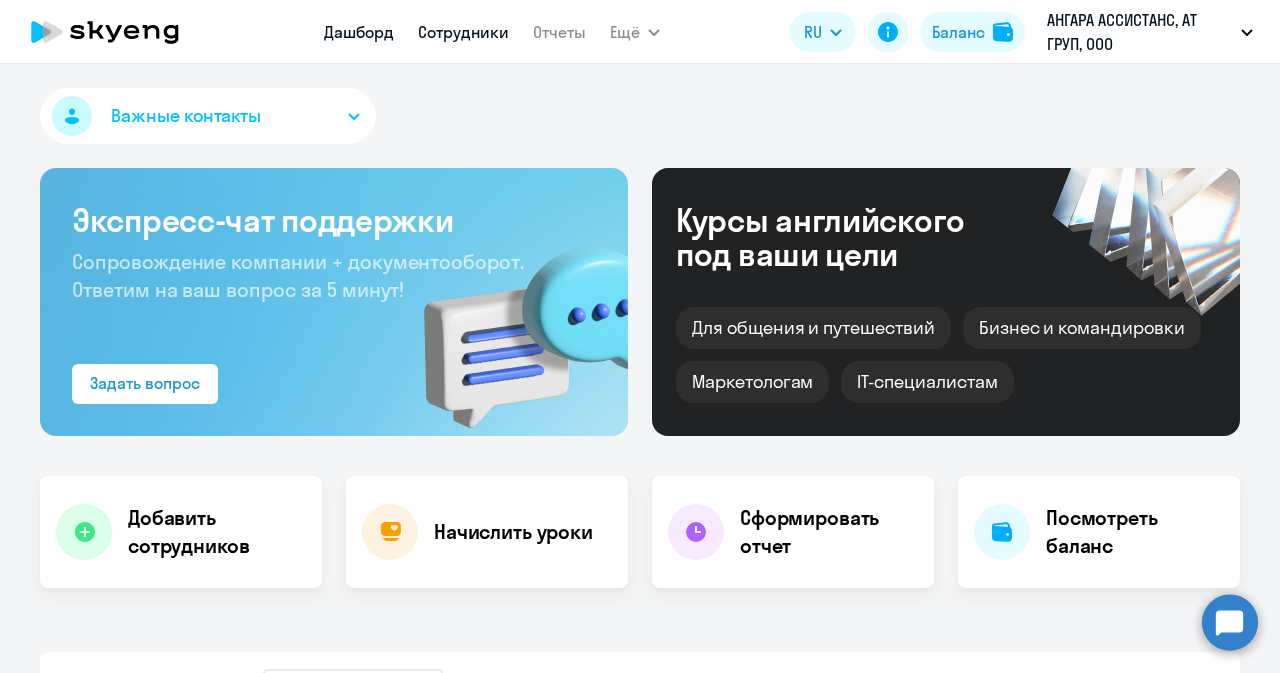 select on "30" 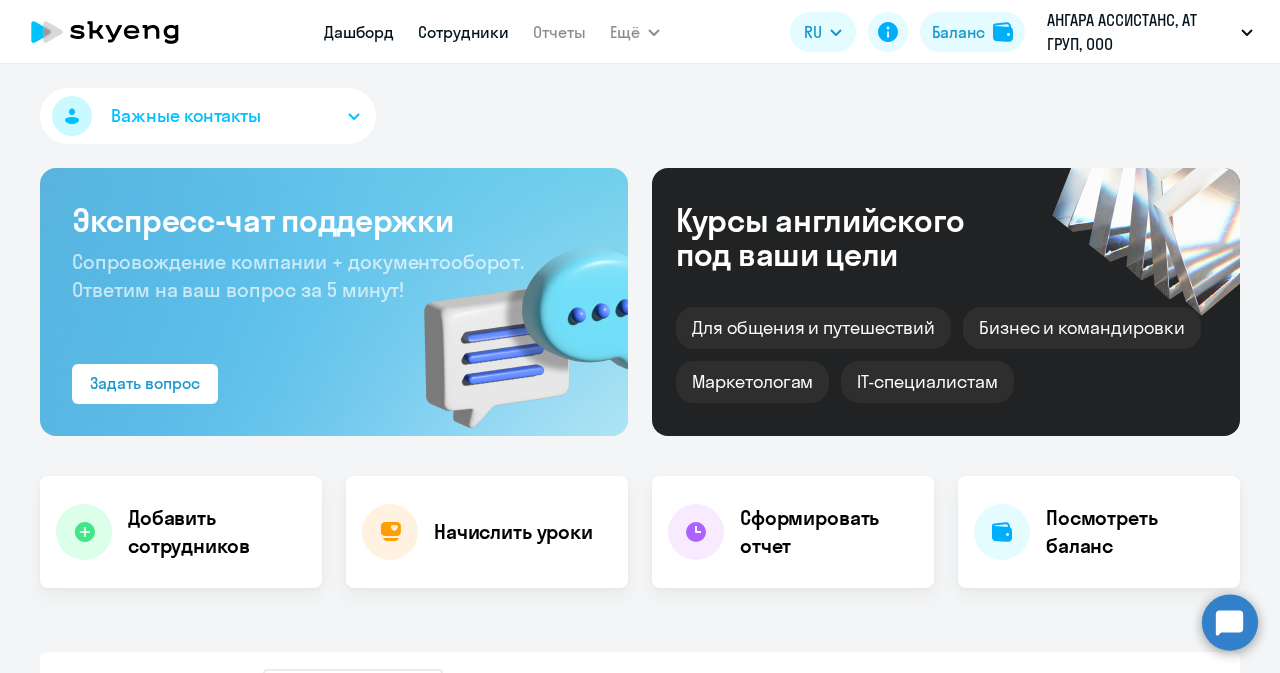click on "Сотрудники" at bounding box center (463, 32) 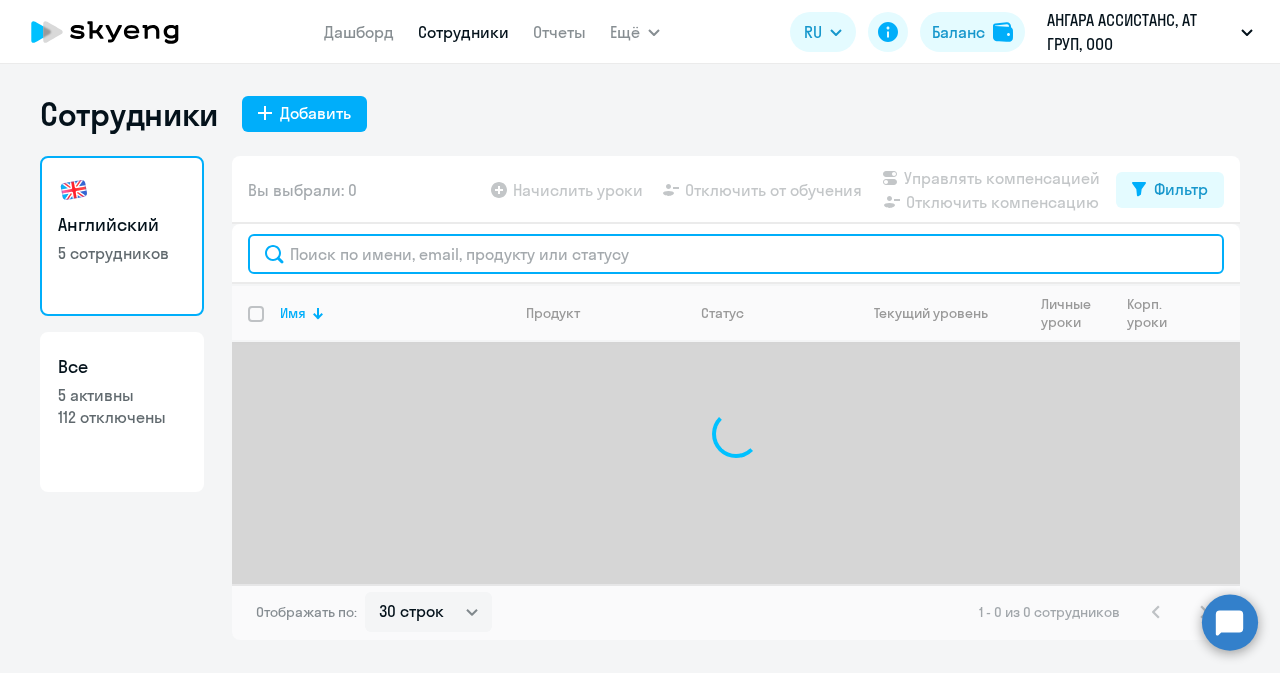 click 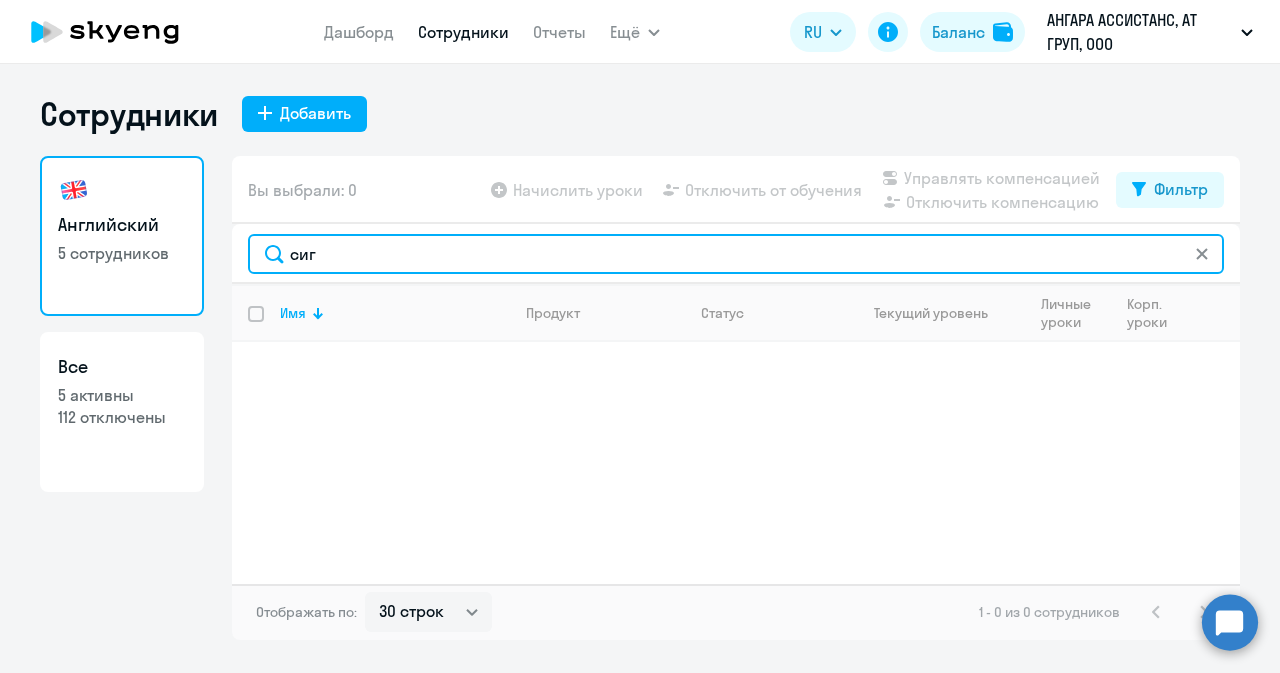 drag, startPoint x: 357, startPoint y: 251, endPoint x: 26, endPoint y: 251, distance: 331 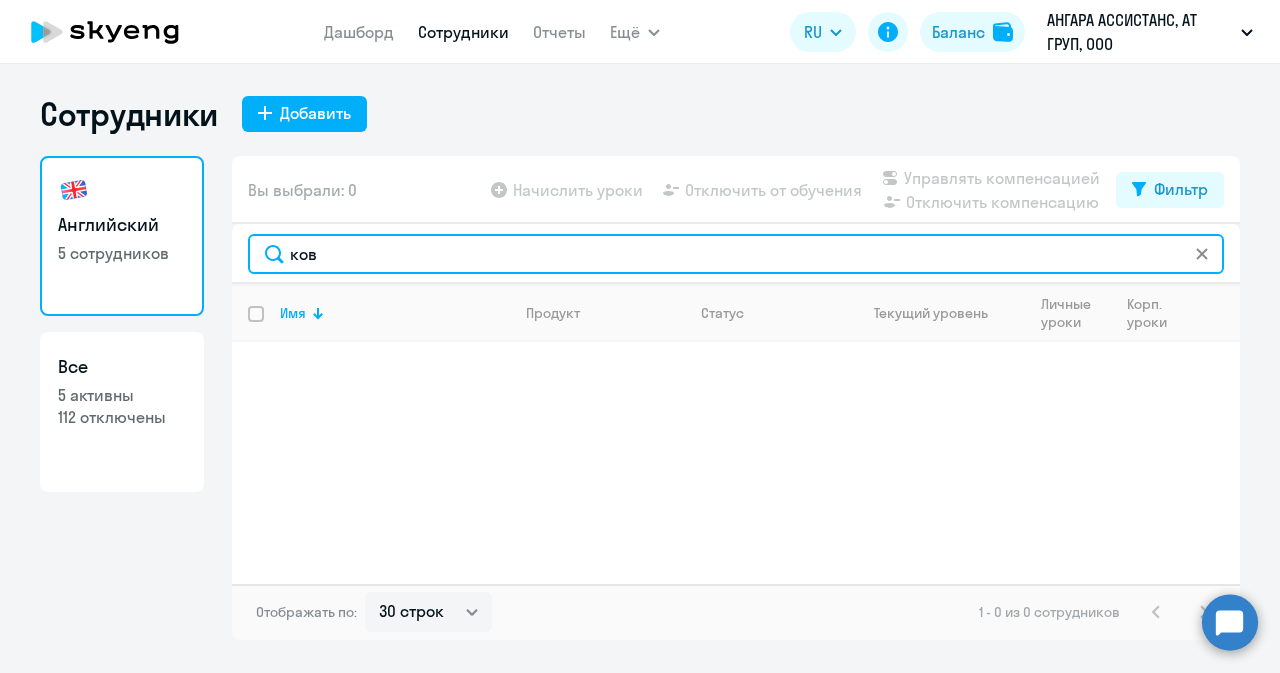 type on "ков" 